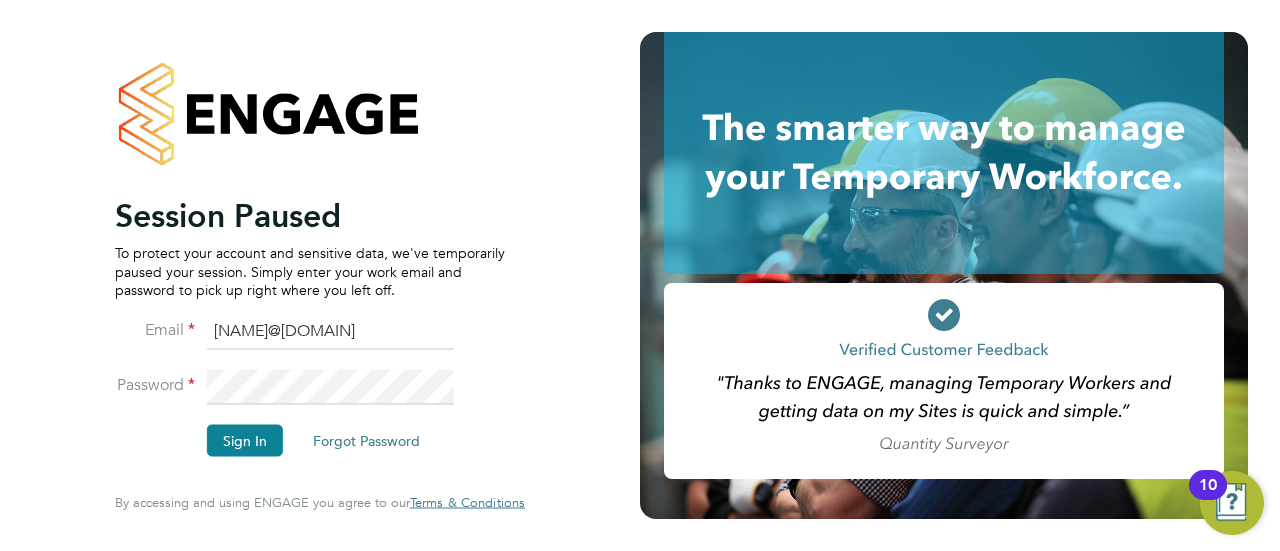 scroll, scrollTop: 0, scrollLeft: 0, axis: both 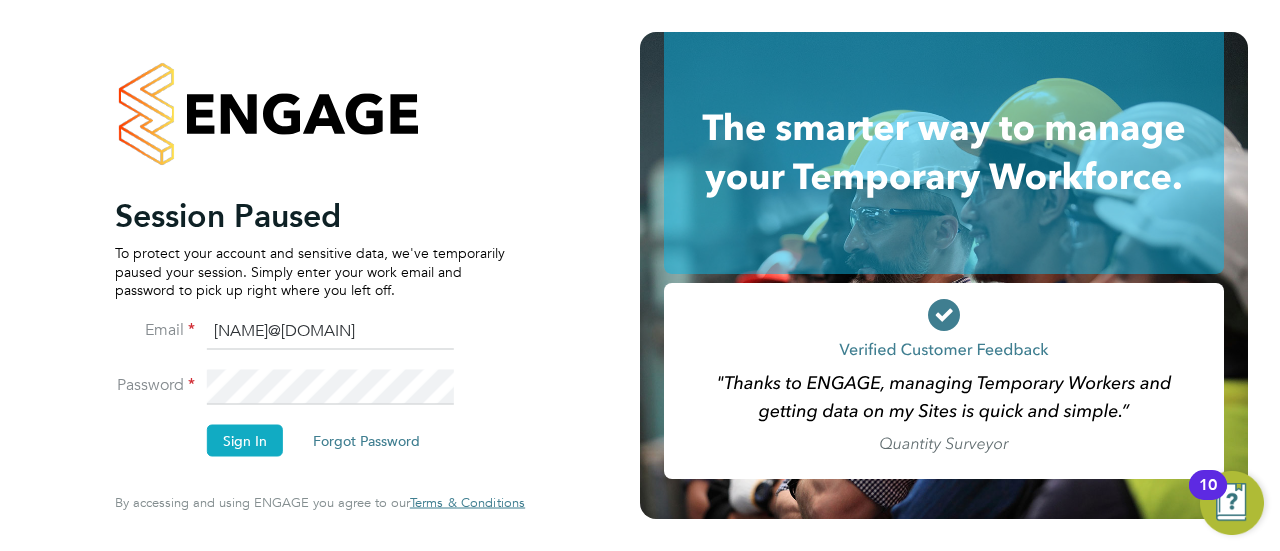 click on "Sign In" 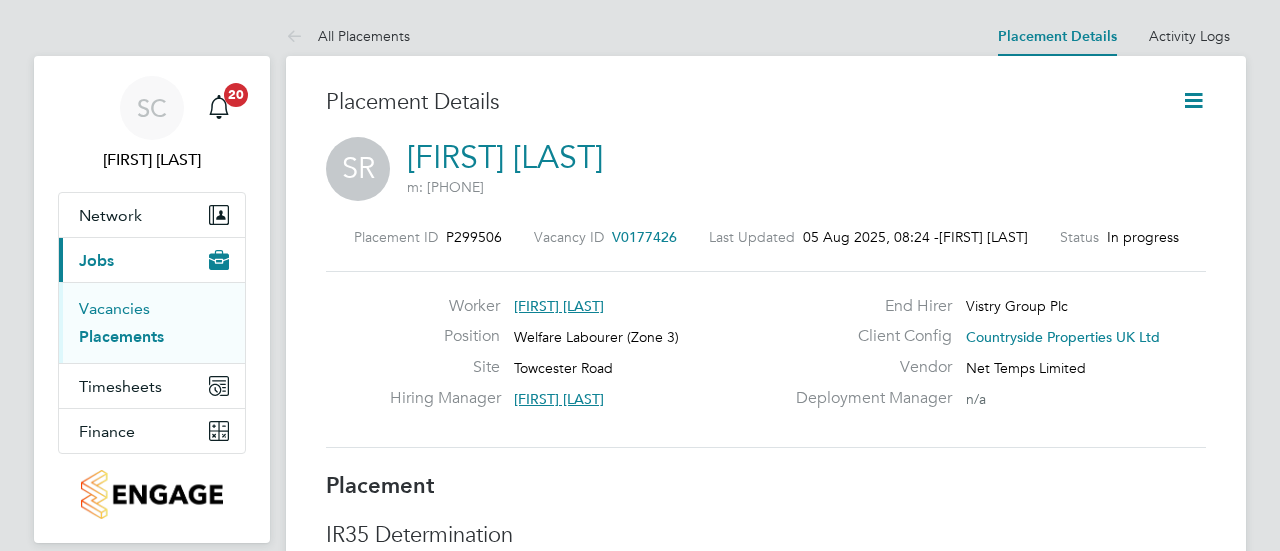 scroll, scrollTop: 0, scrollLeft: 0, axis: both 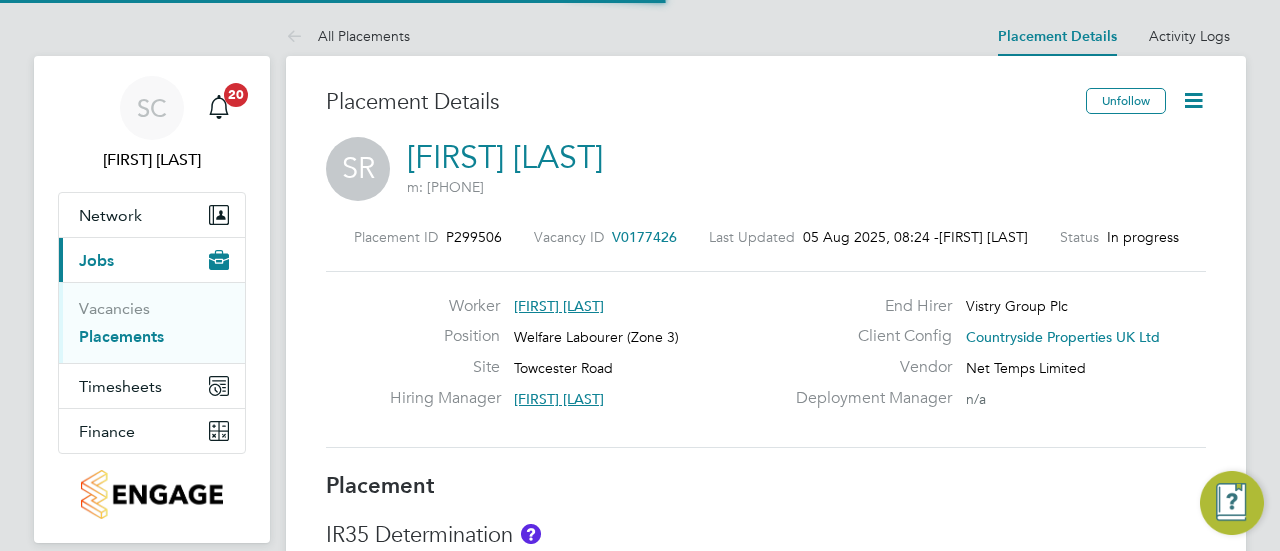 drag, startPoint x: 126, startPoint y: 331, endPoint x: 229, endPoint y: 330, distance: 103.00485 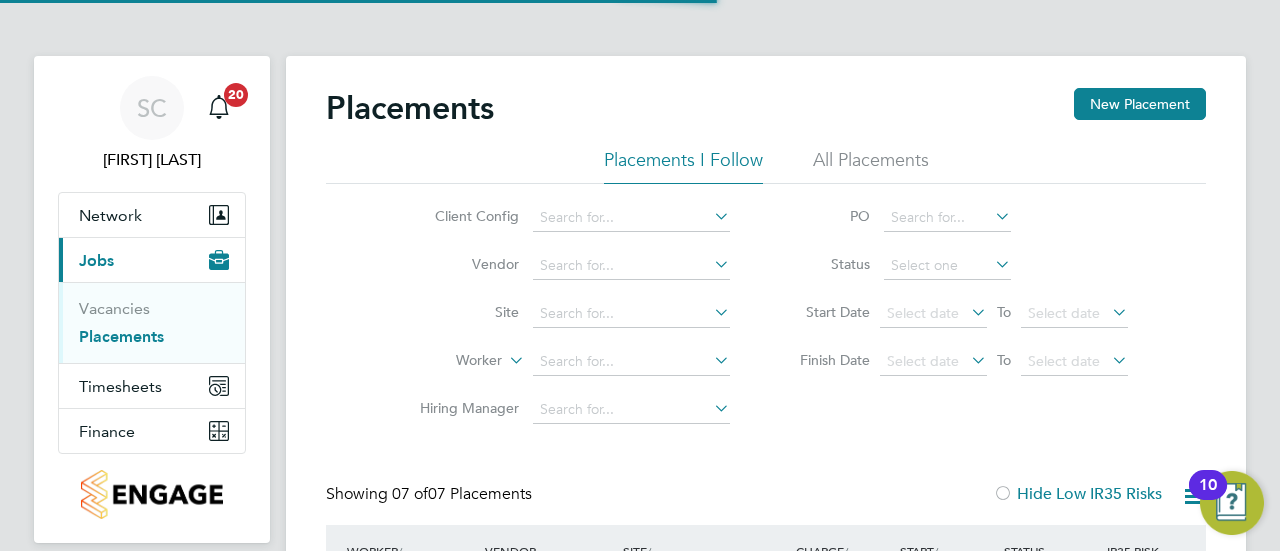 scroll, scrollTop: 10, scrollLeft: 10, axis: both 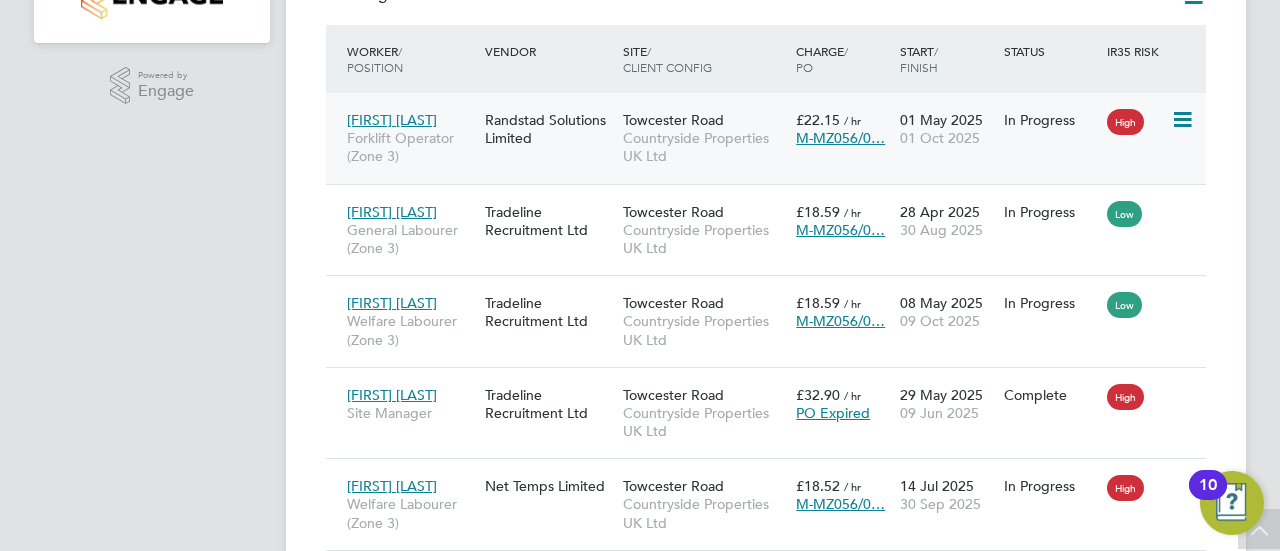 click on "Forklift Operator (Zone 3)" 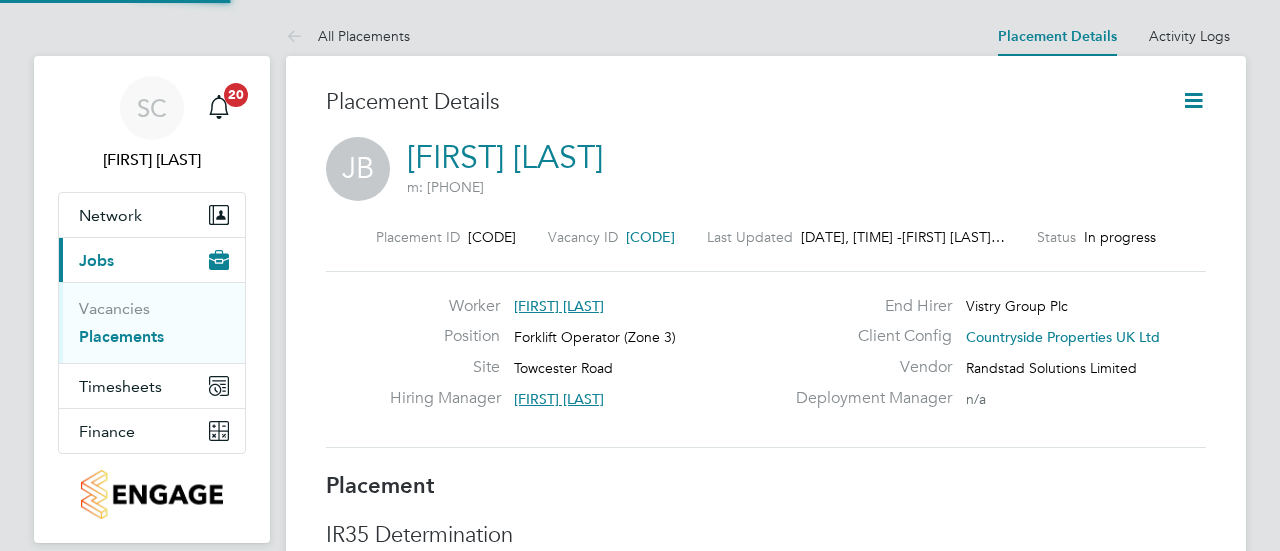 click 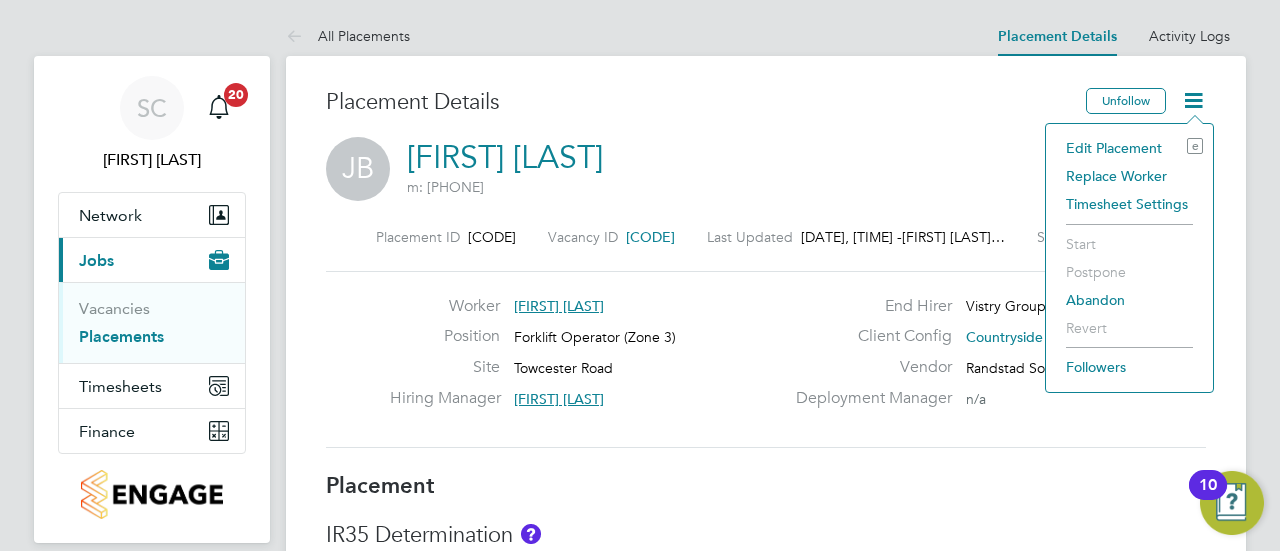 click on "Edit Placement e" 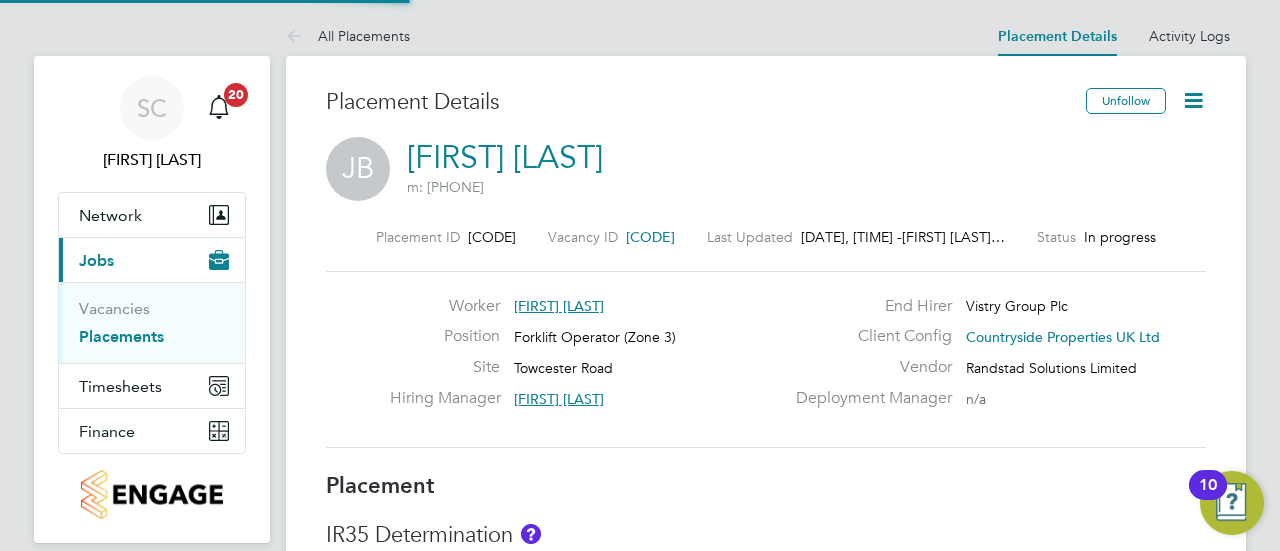type on "[FIRST] [LAST]" 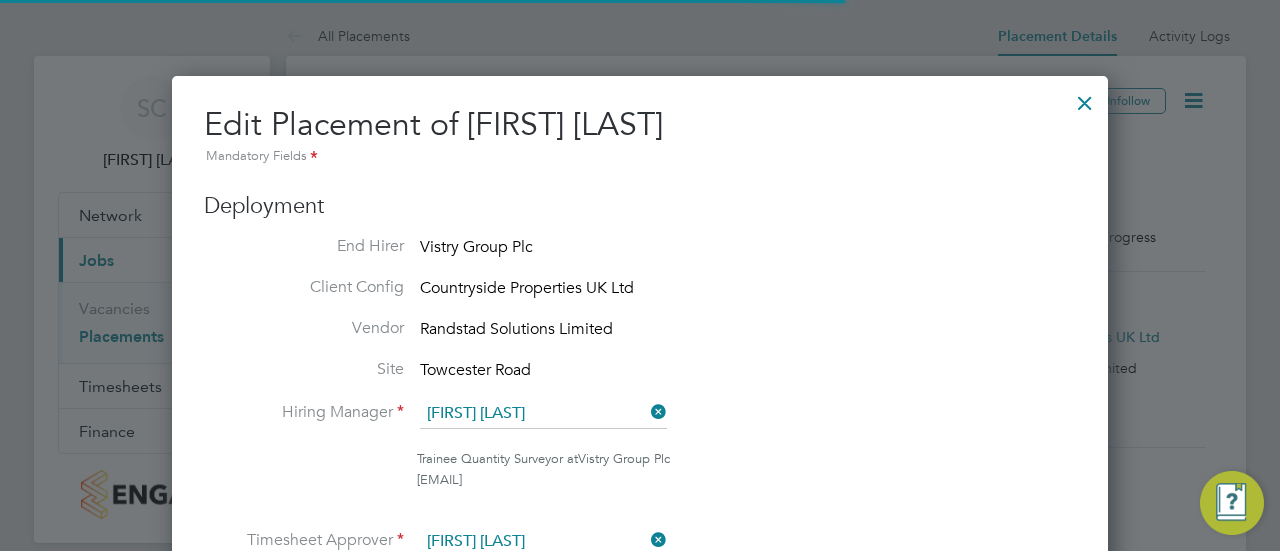 scroll, scrollTop: 10, scrollLeft: 10, axis: both 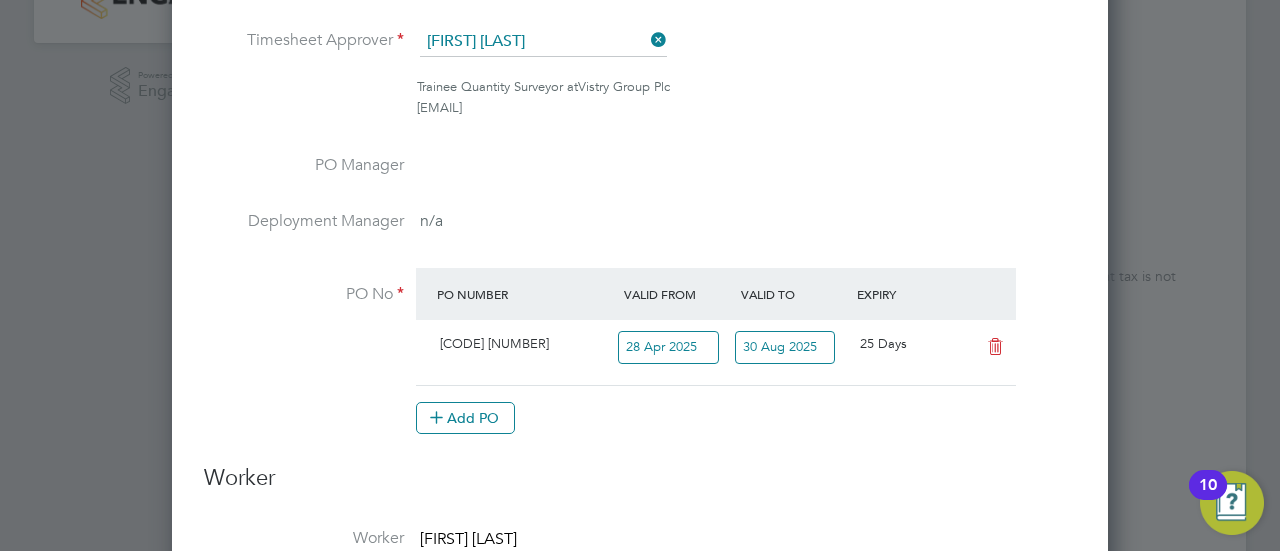 click at bounding box center (995, 347) 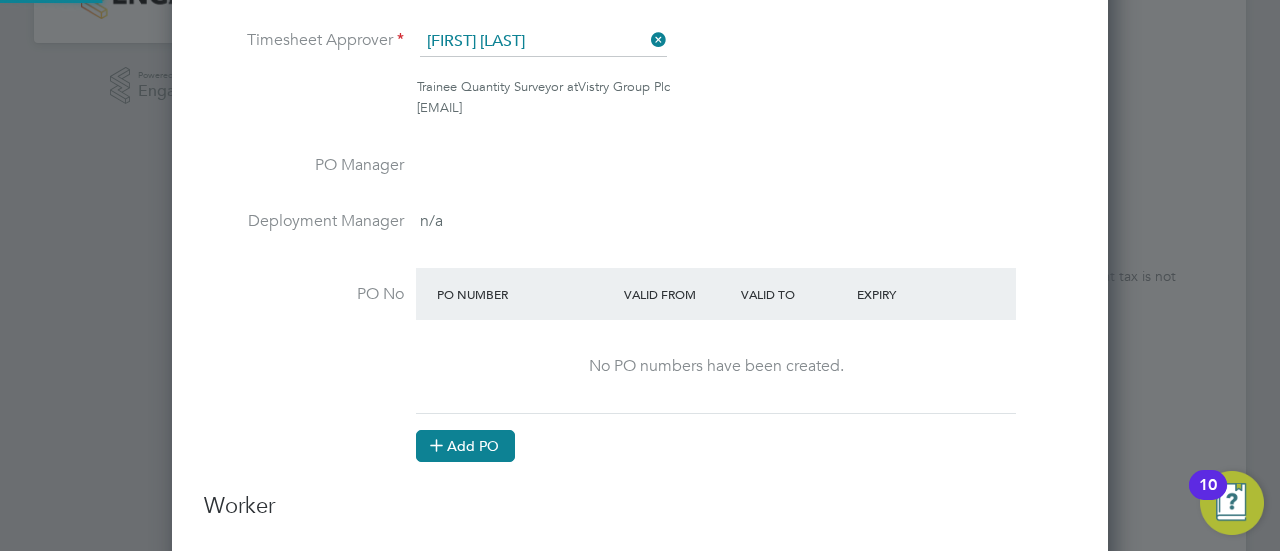 click on "Add PO" at bounding box center (465, 446) 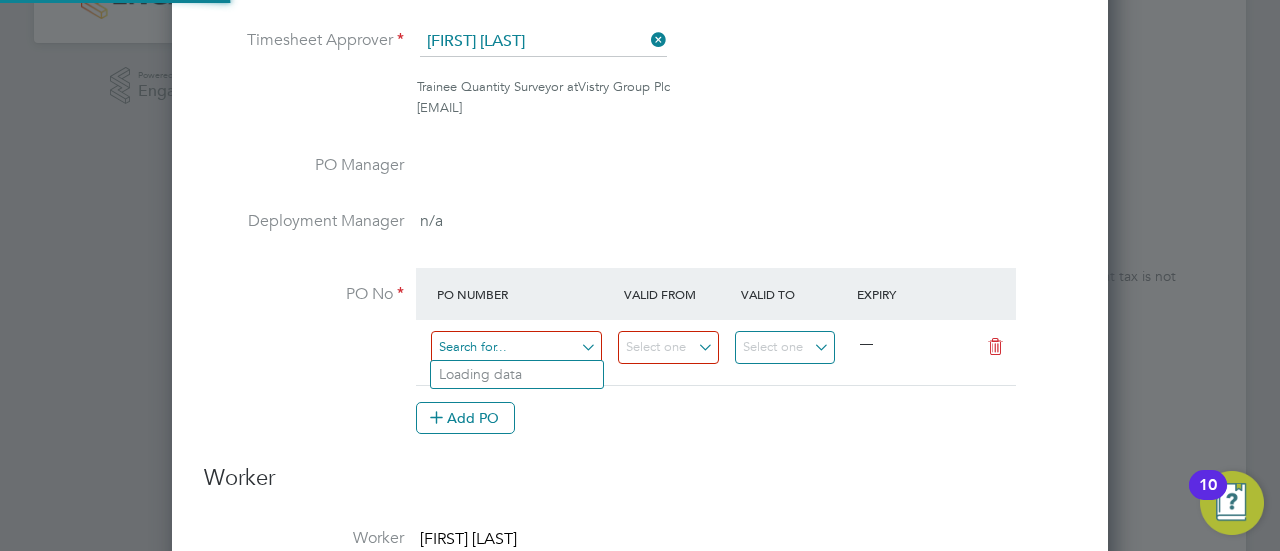 click at bounding box center [516, 347] 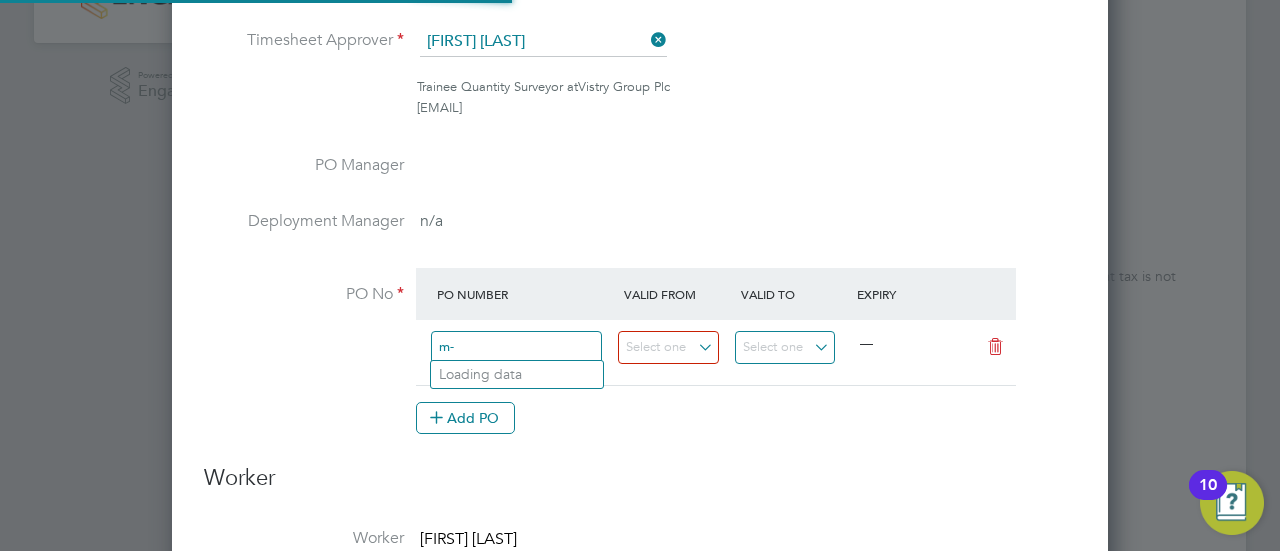 type on "m" 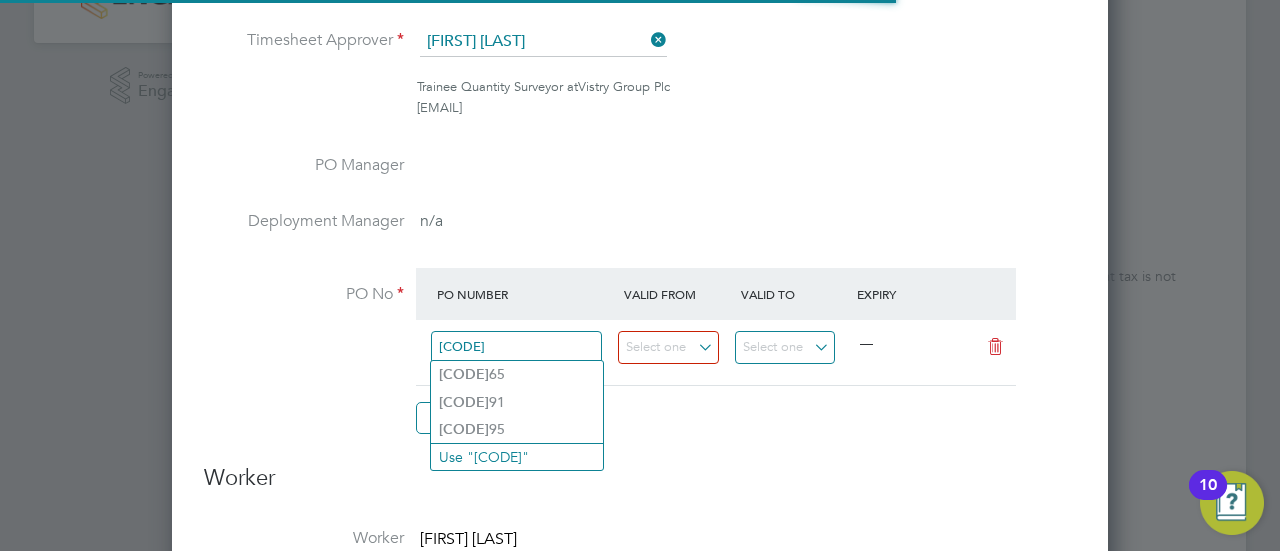 type on "[CODE]" 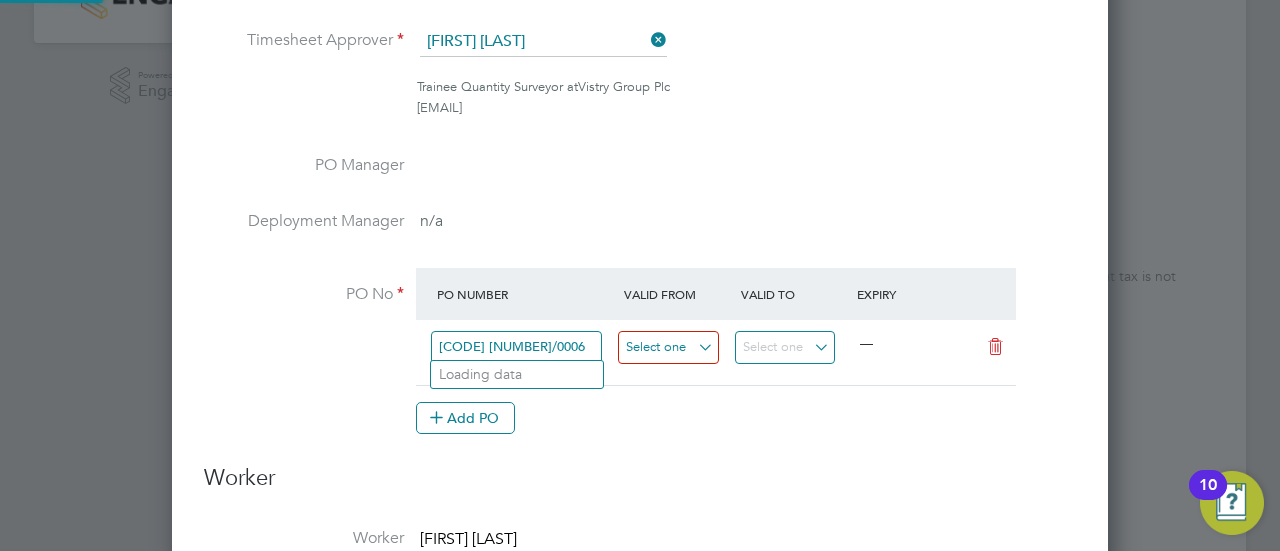 type on "[CODE]" 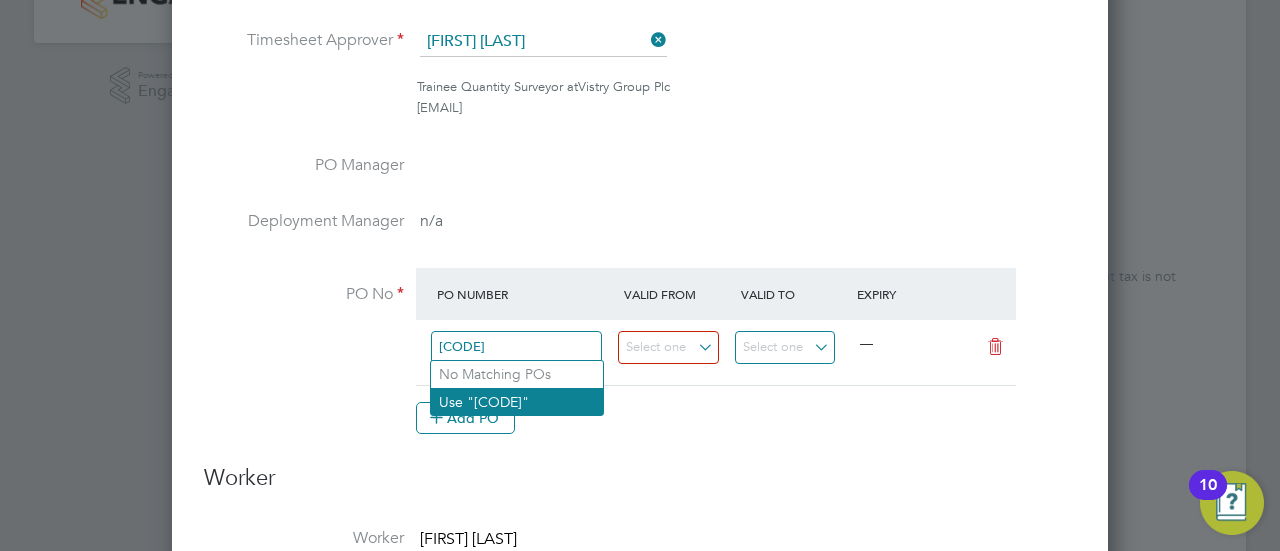 click on "Use "[CODE]"" 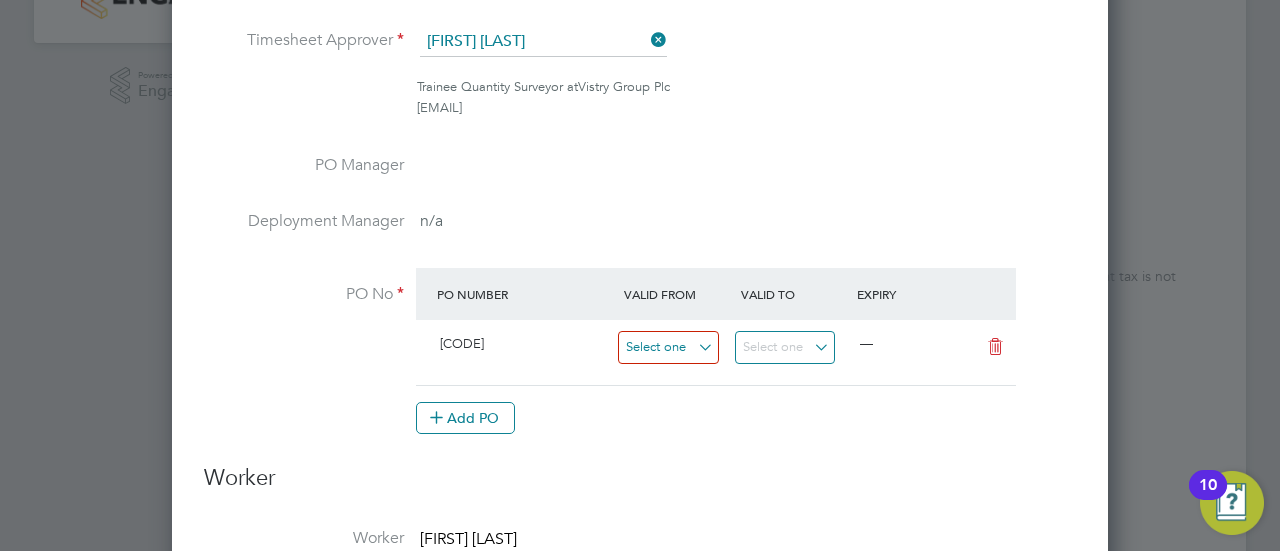 click at bounding box center (668, 347) 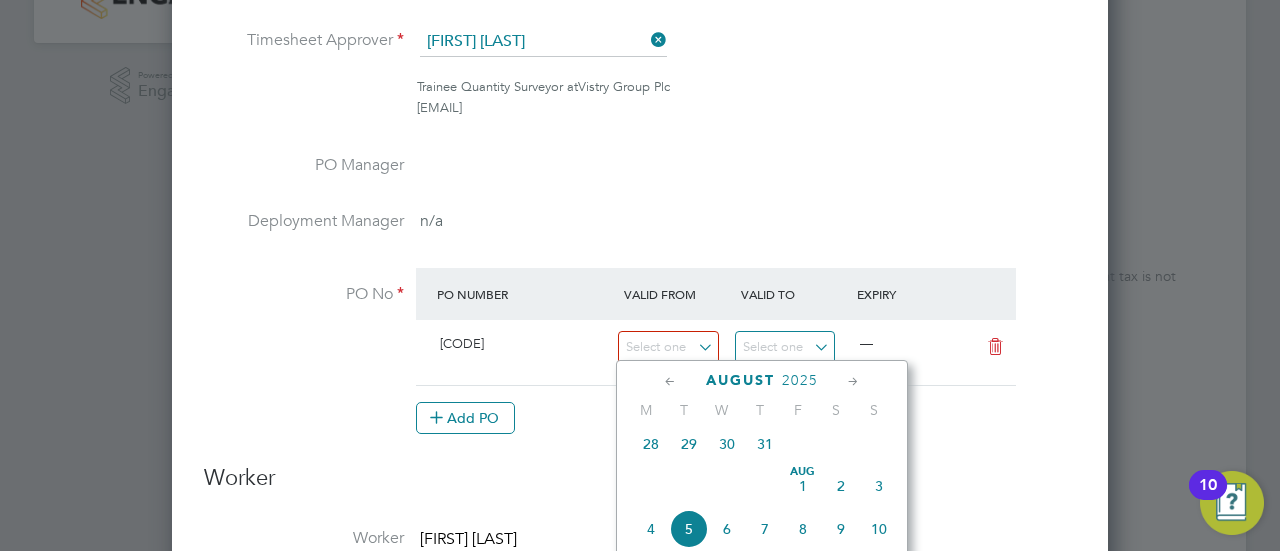 click 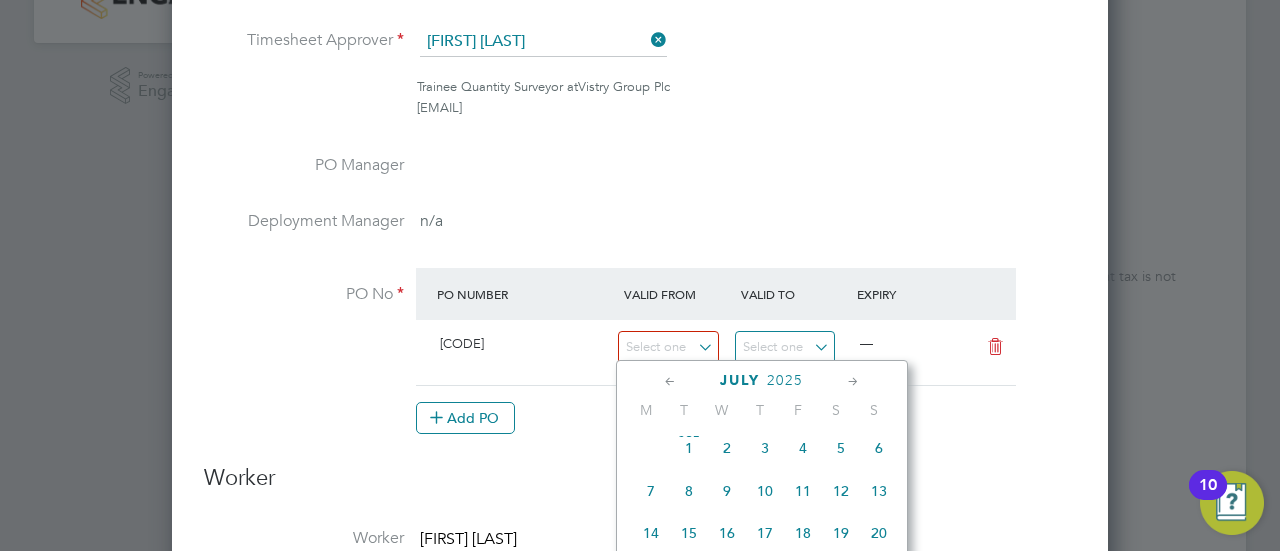 click 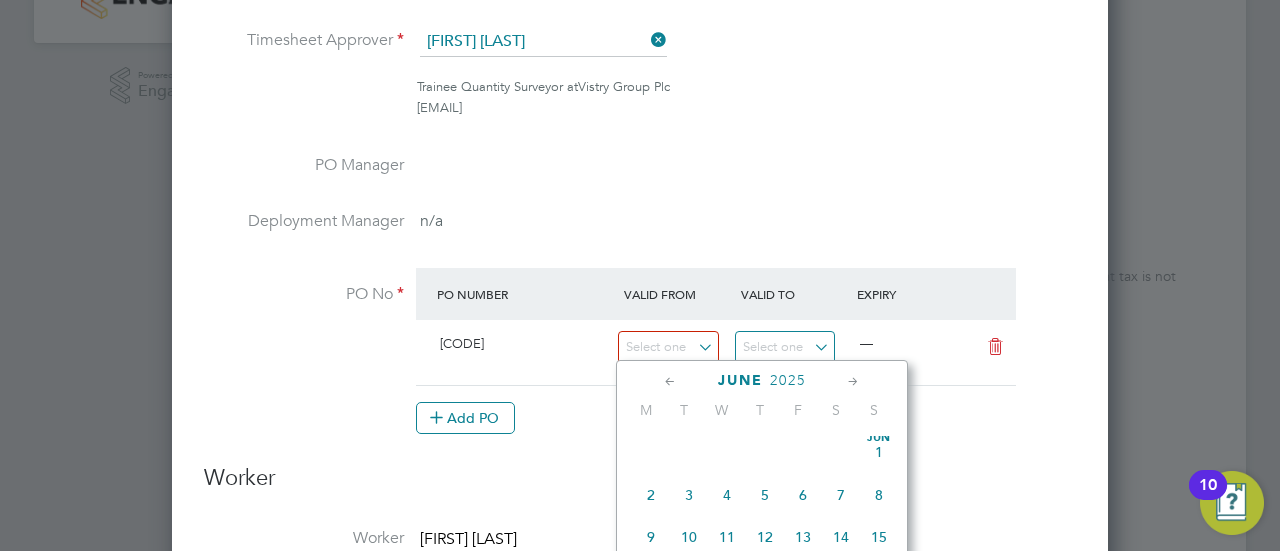 click 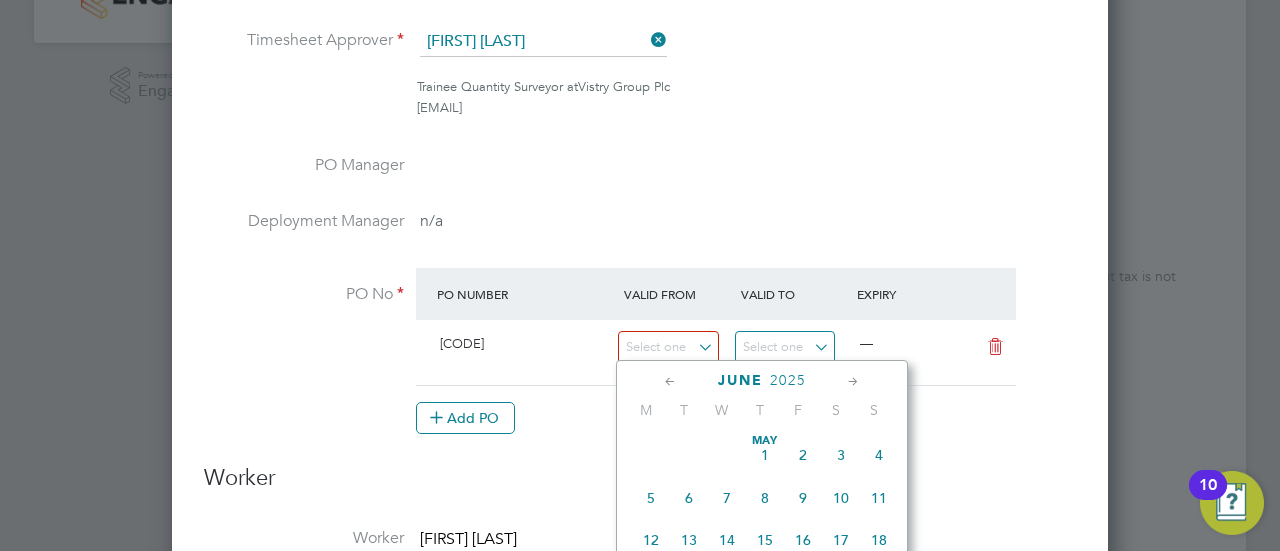 click 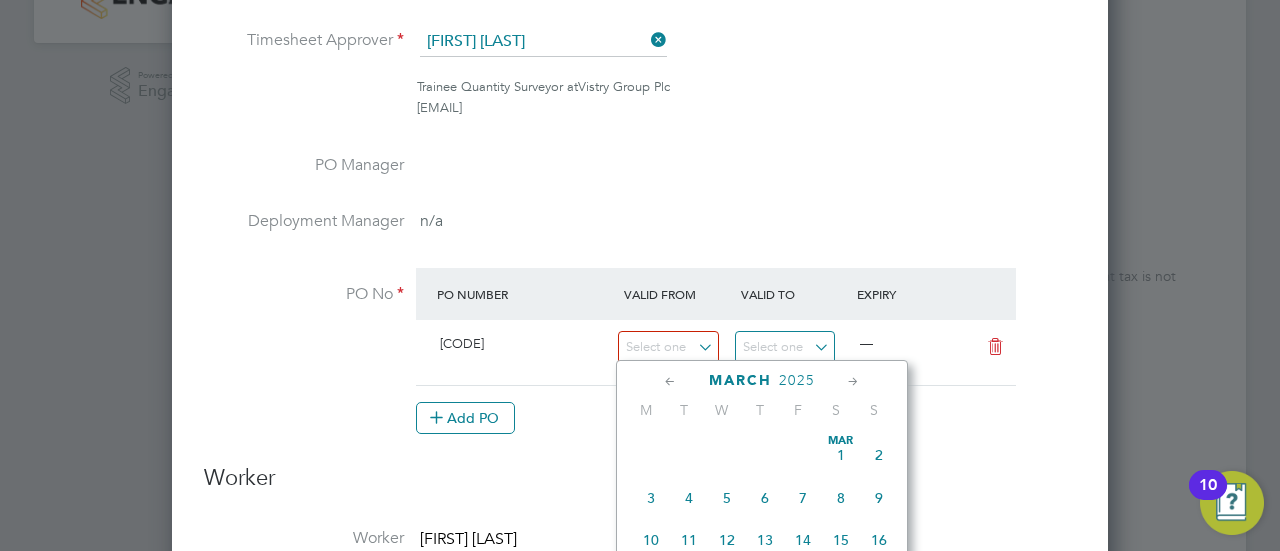 click on "[MONTH] [DAY]" 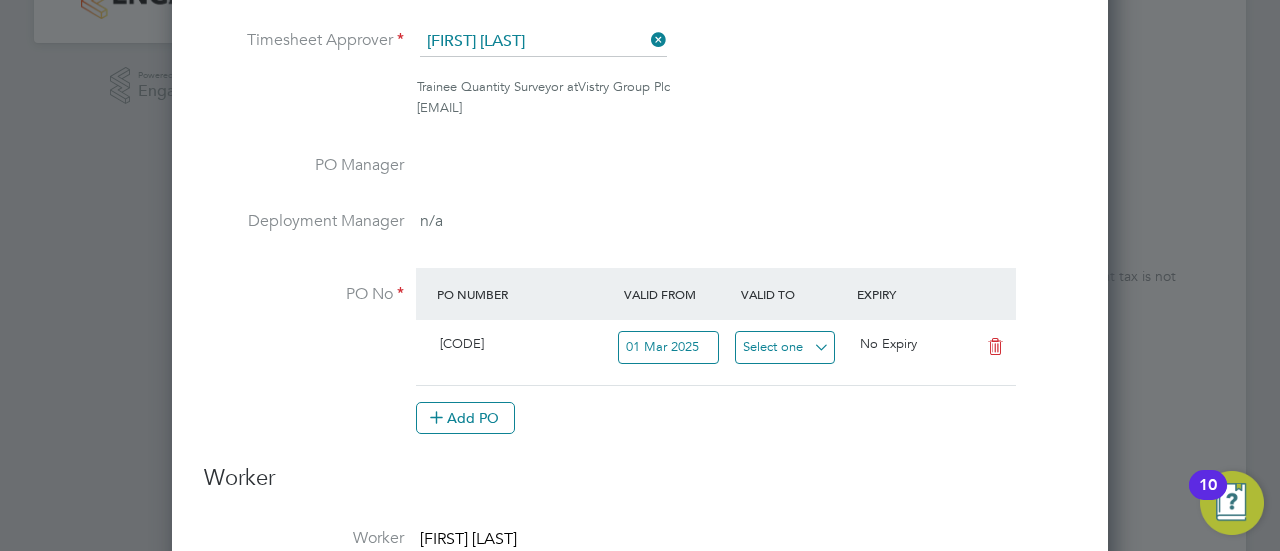 click at bounding box center (785, 347) 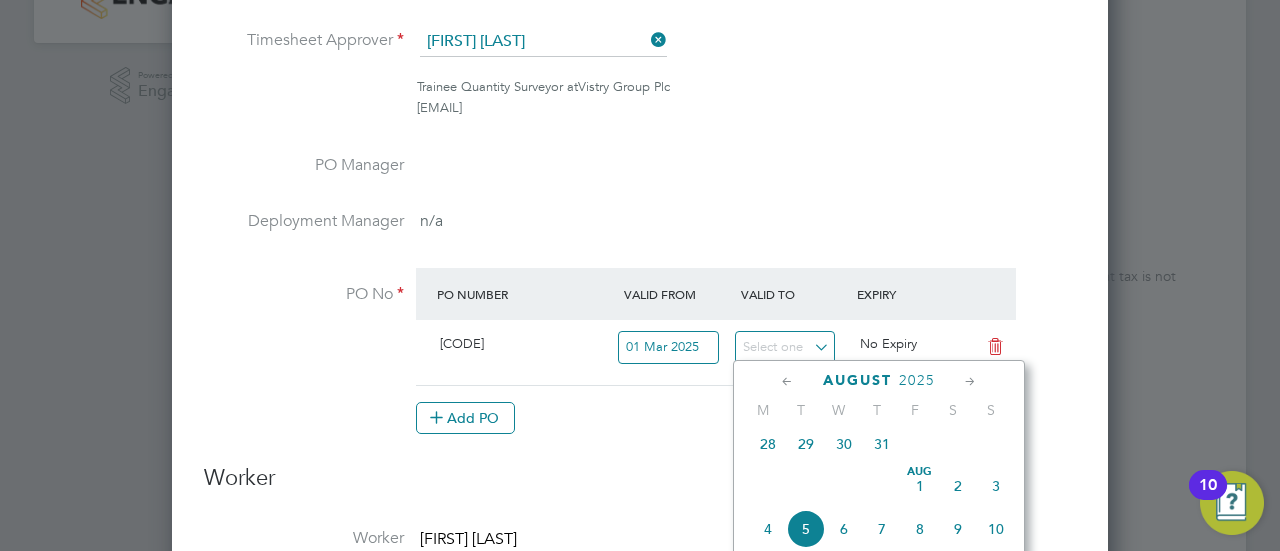 click 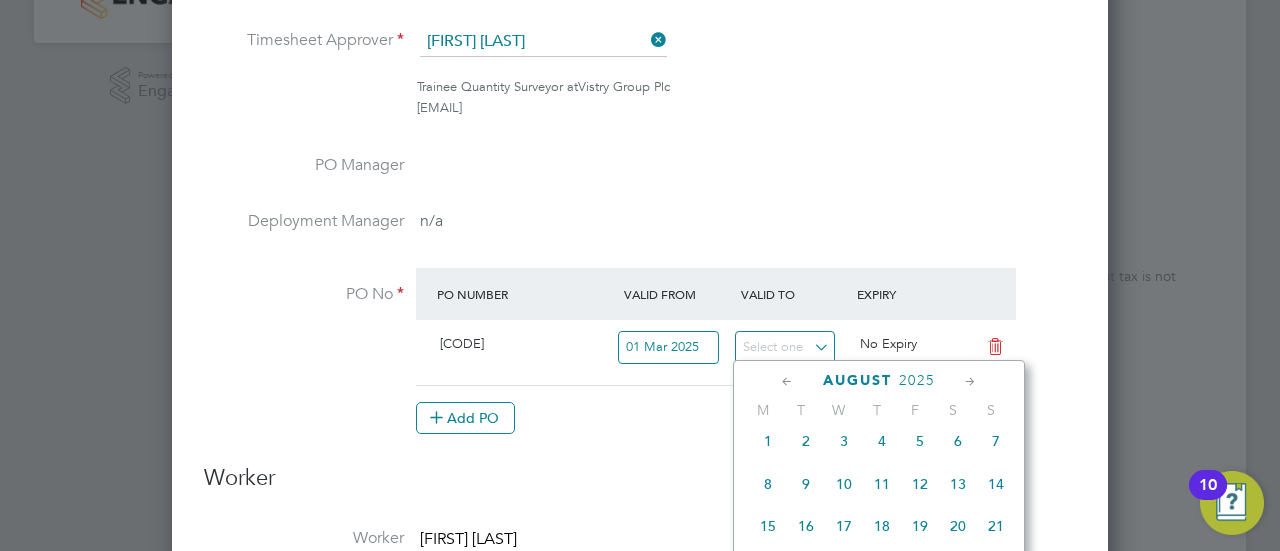 click 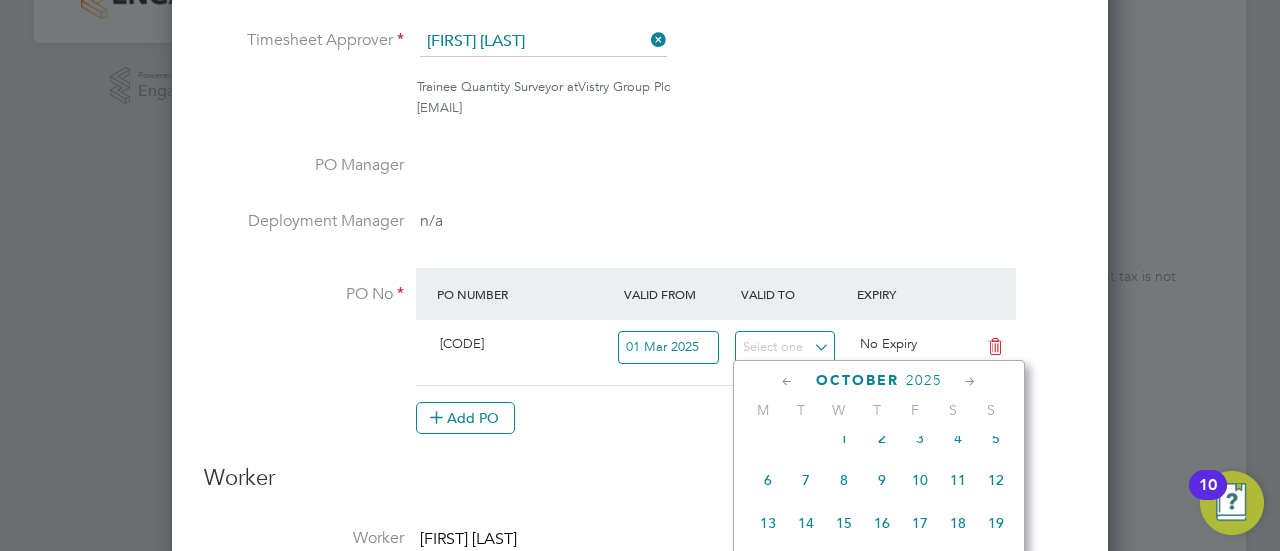 click 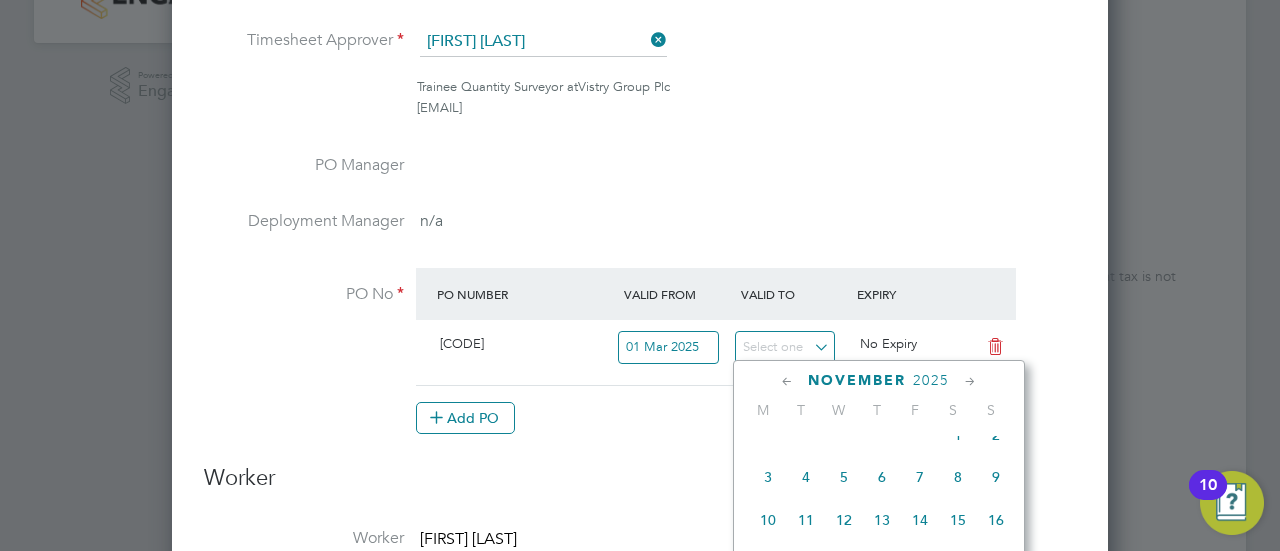 click 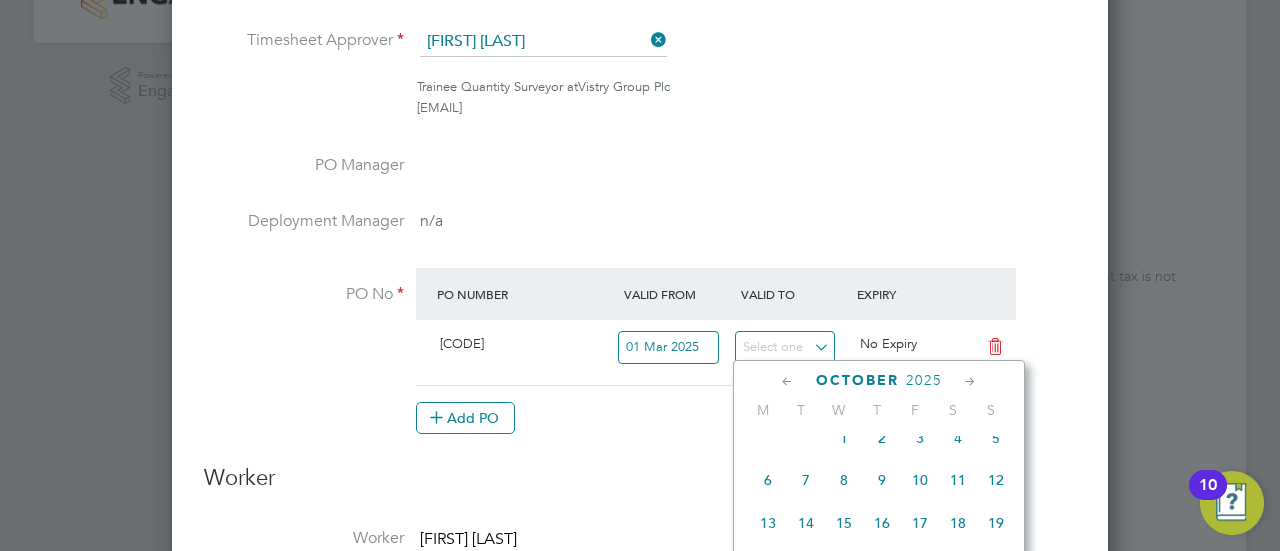click 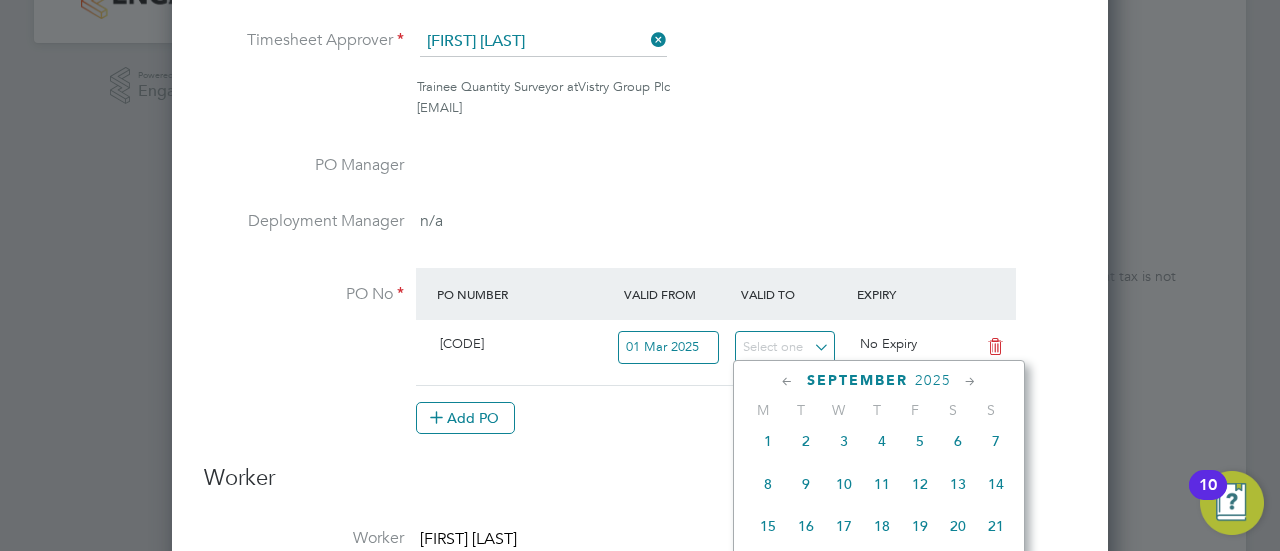 click 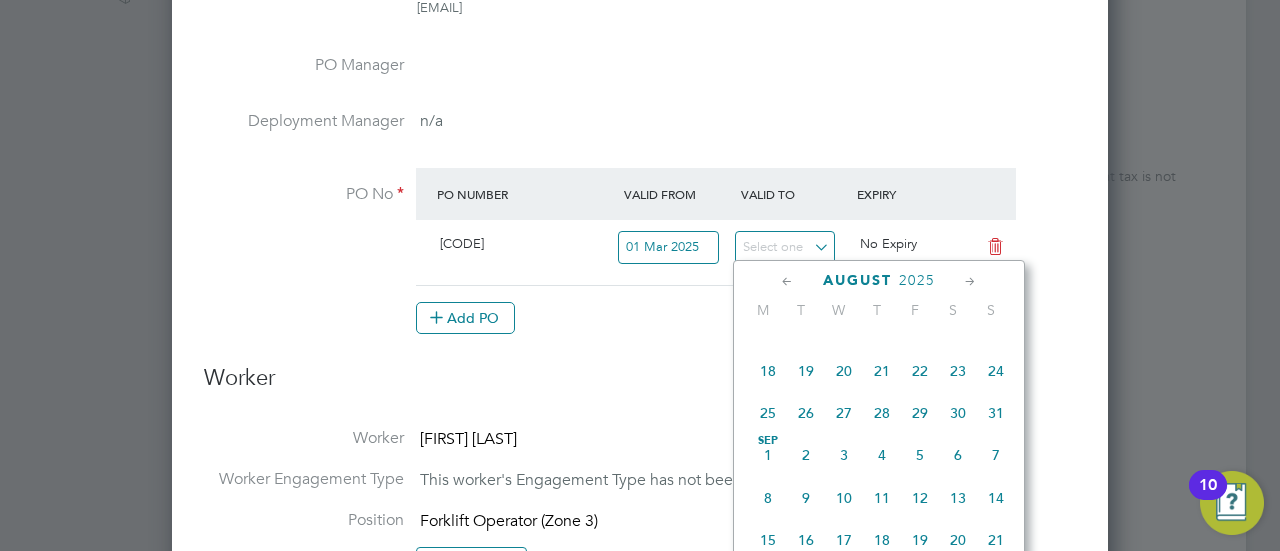 click on "29" 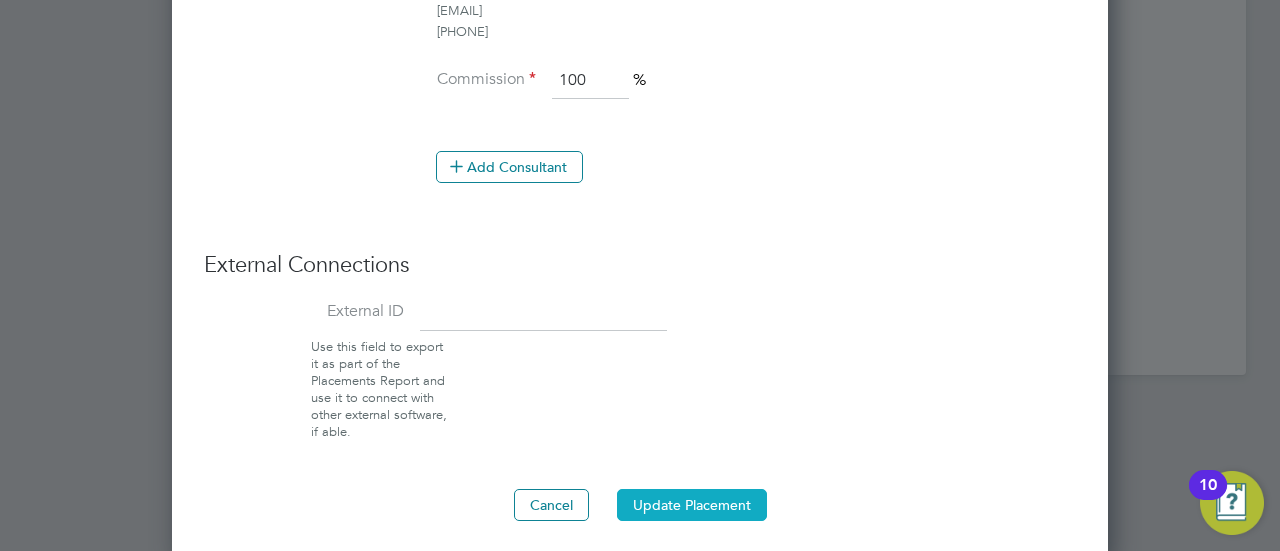 click on "Update Placement" at bounding box center (692, 505) 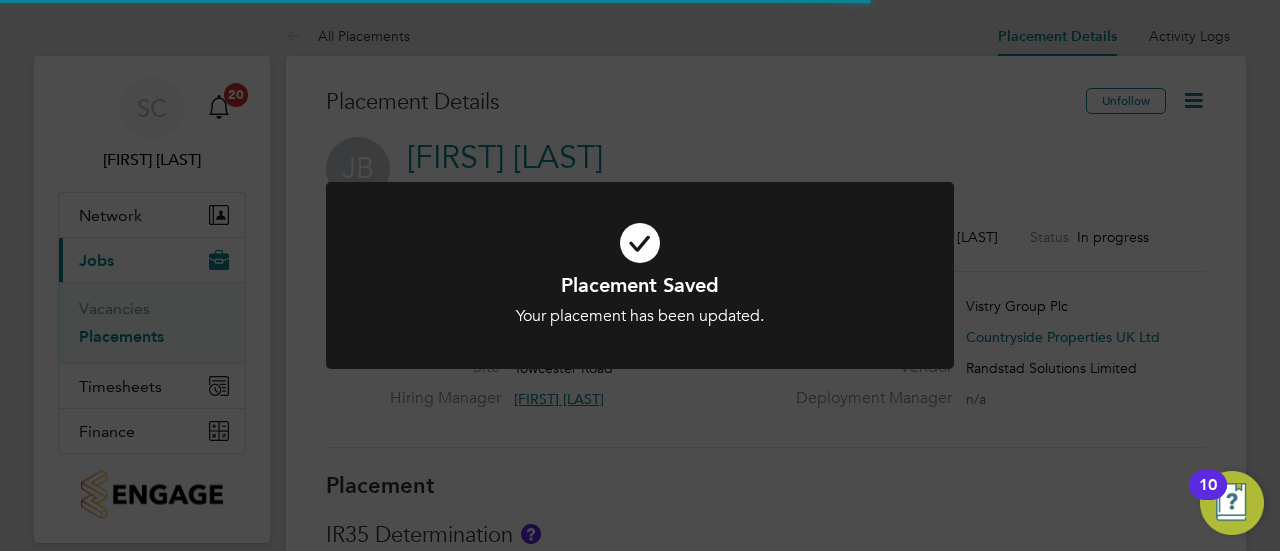 click on "Placement Saved" at bounding box center [640, 285] 